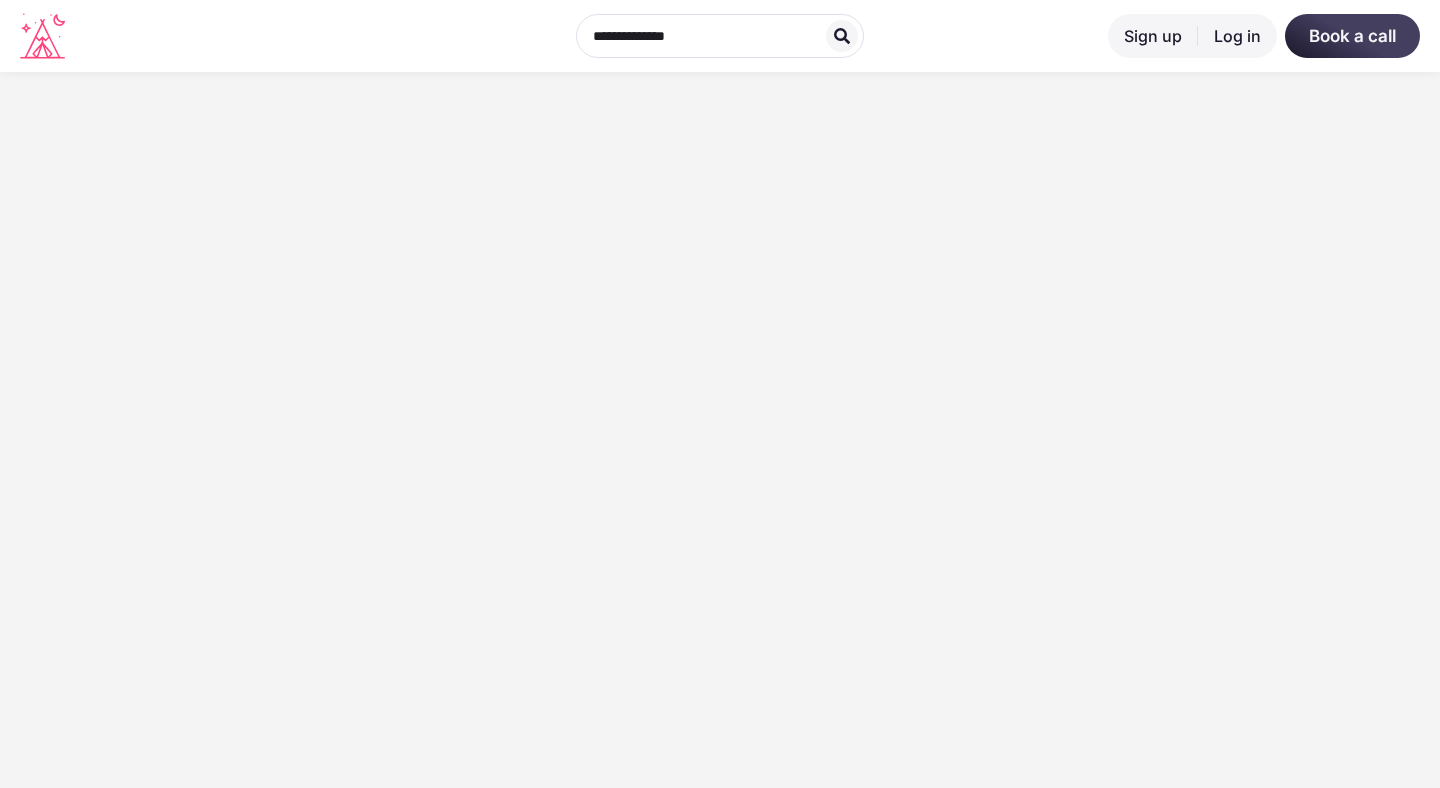 scroll, scrollTop: 0, scrollLeft: 0, axis: both 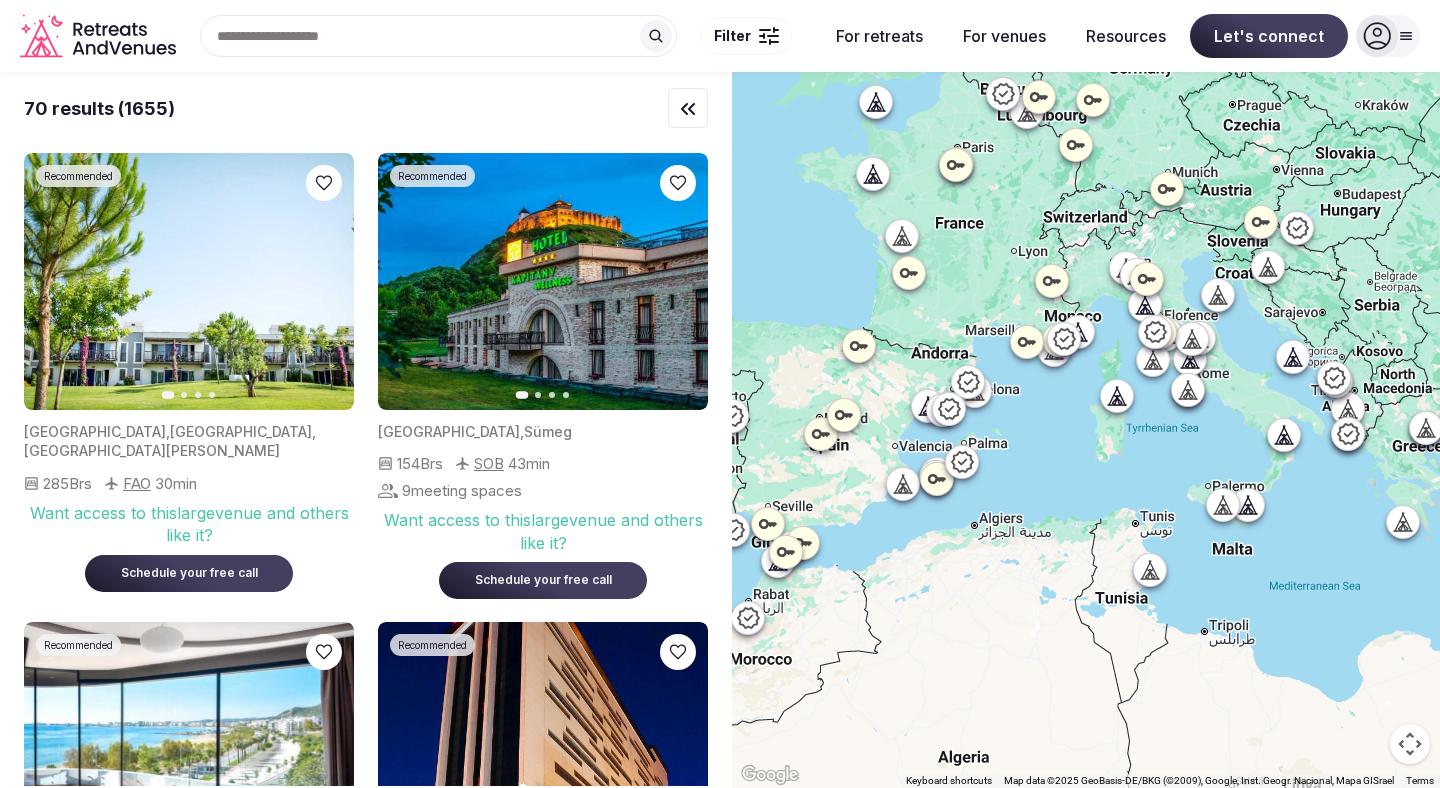 click at bounding box center (438, 36) 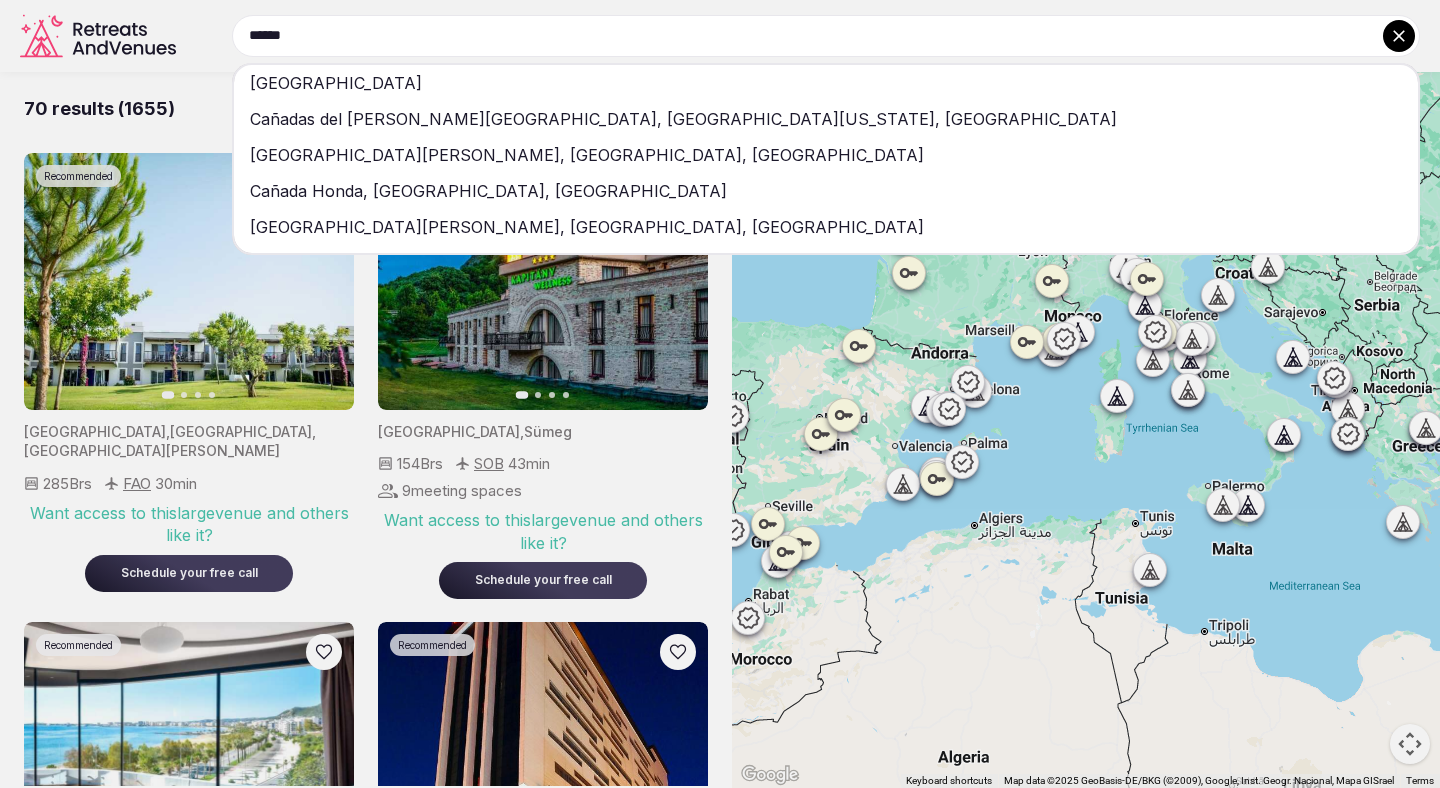 type on "******" 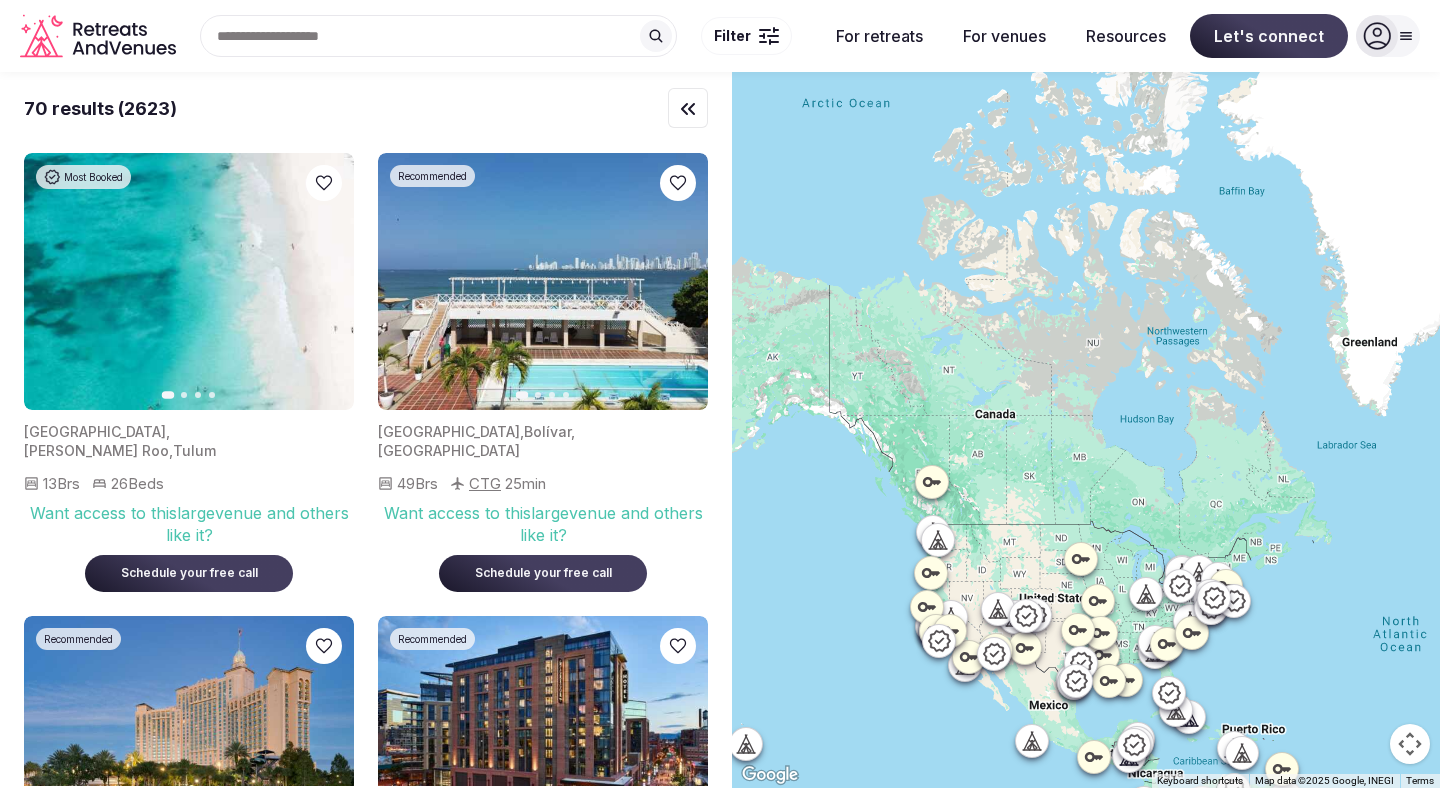 click on "To navigate, press the arrow keys." at bounding box center [1086, 430] 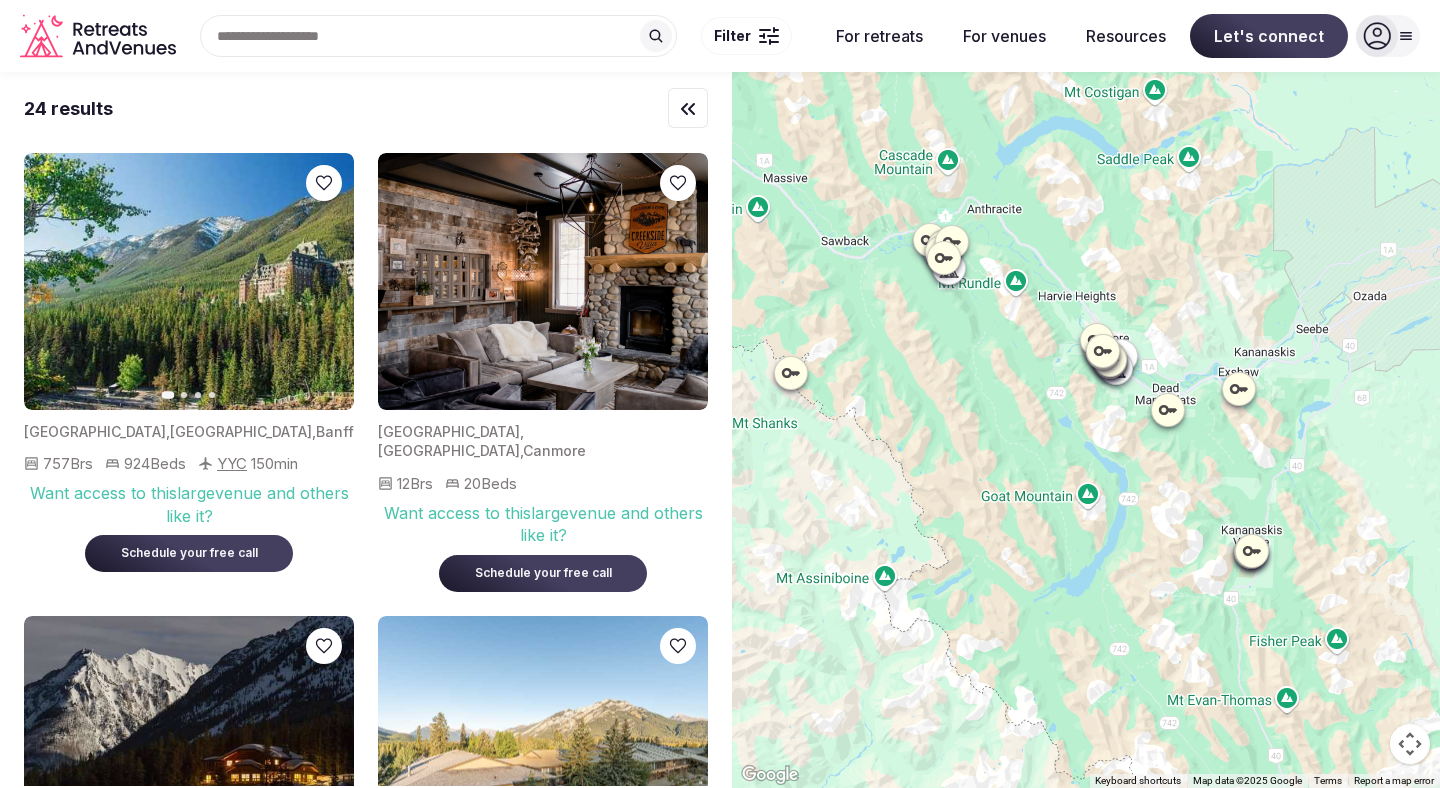 drag, startPoint x: 1113, startPoint y: 387, endPoint x: 1035, endPoint y: 419, distance: 84.30895 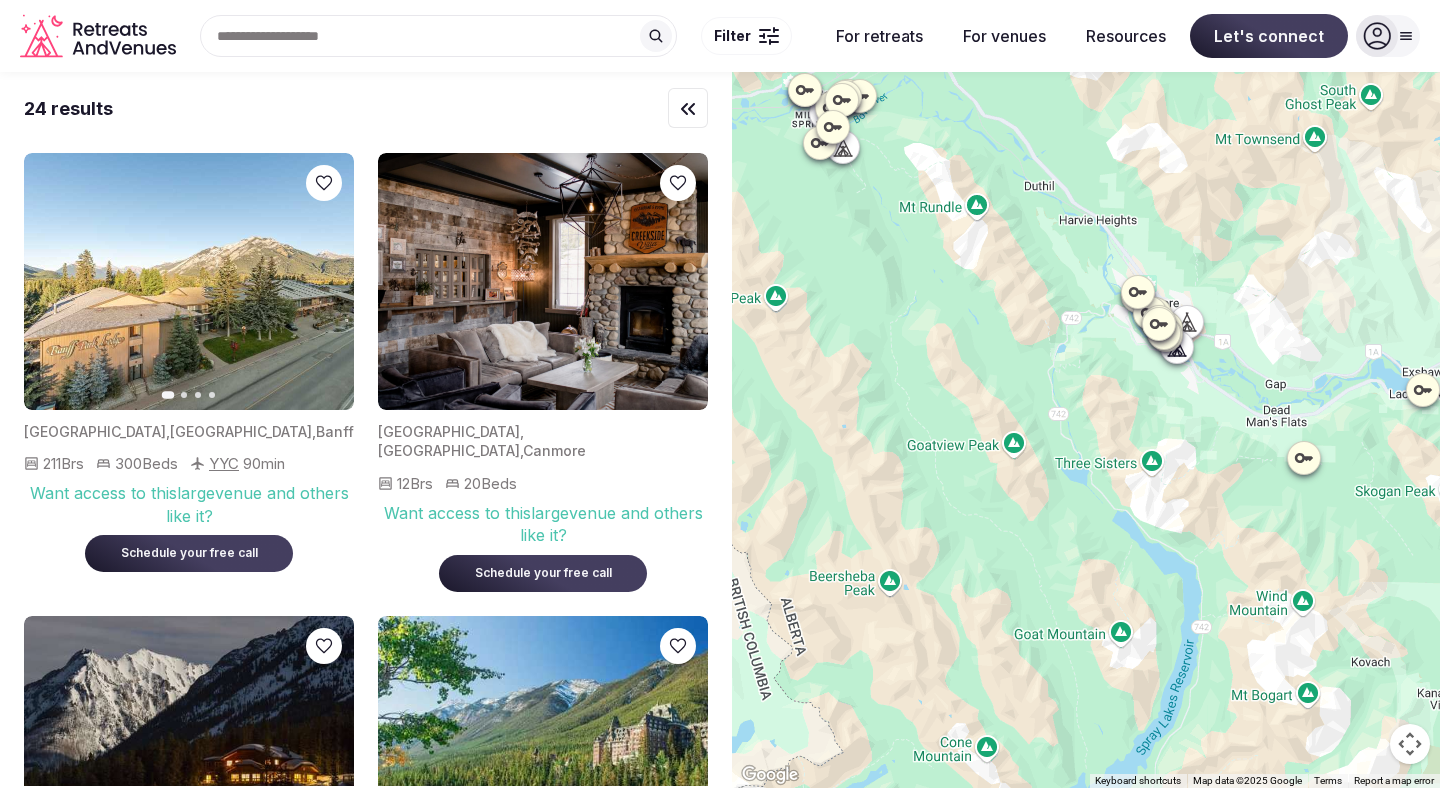 click 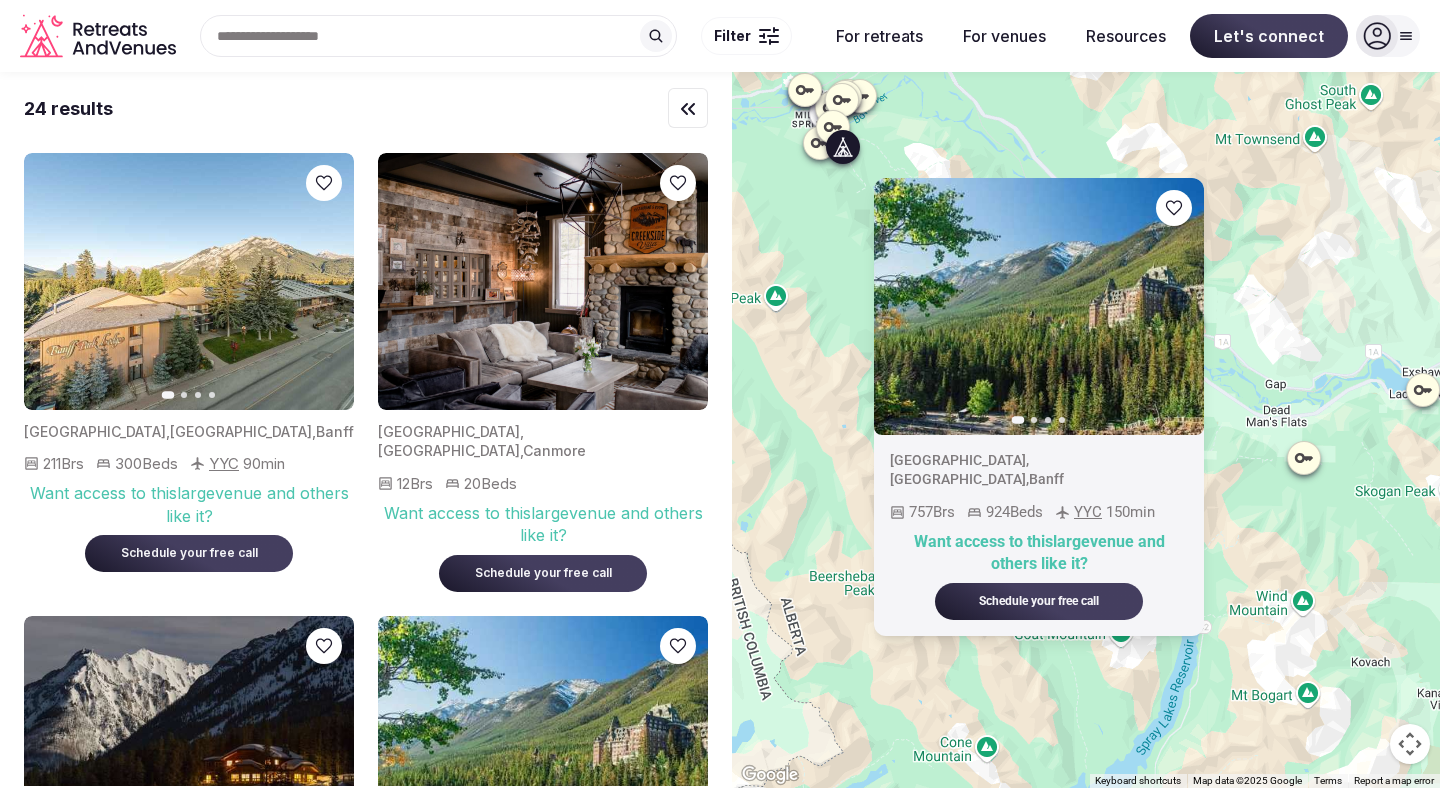click on "To navigate, press the arrow keys. Previous slide Next slide [GEOGRAPHIC_DATA] ,  [GEOGRAPHIC_DATA] ,  Banff 757  Brs 924  Beds YYC 150  min Want access to this  large  venue and others like it? Schedule your free call" at bounding box center [1086, 430] 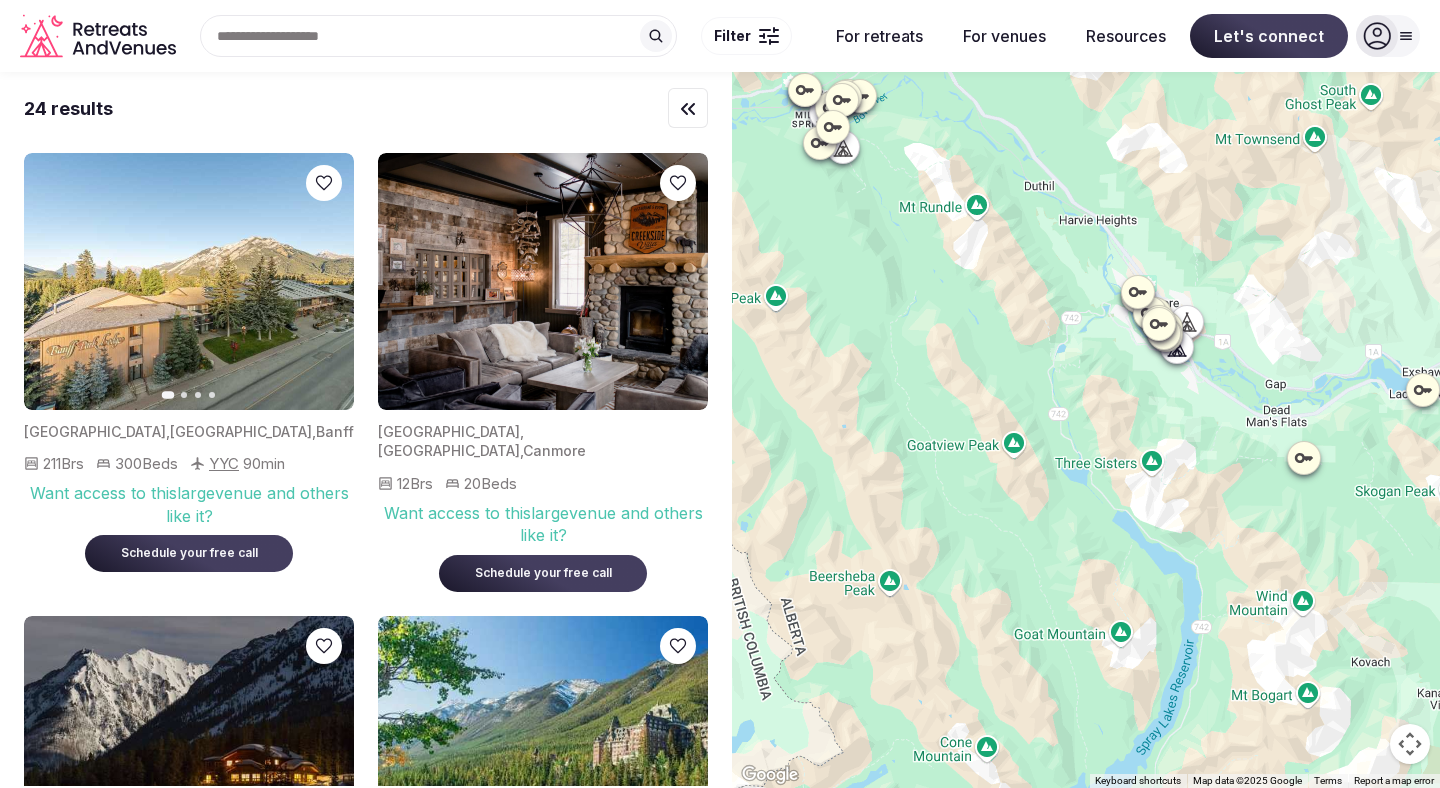 click 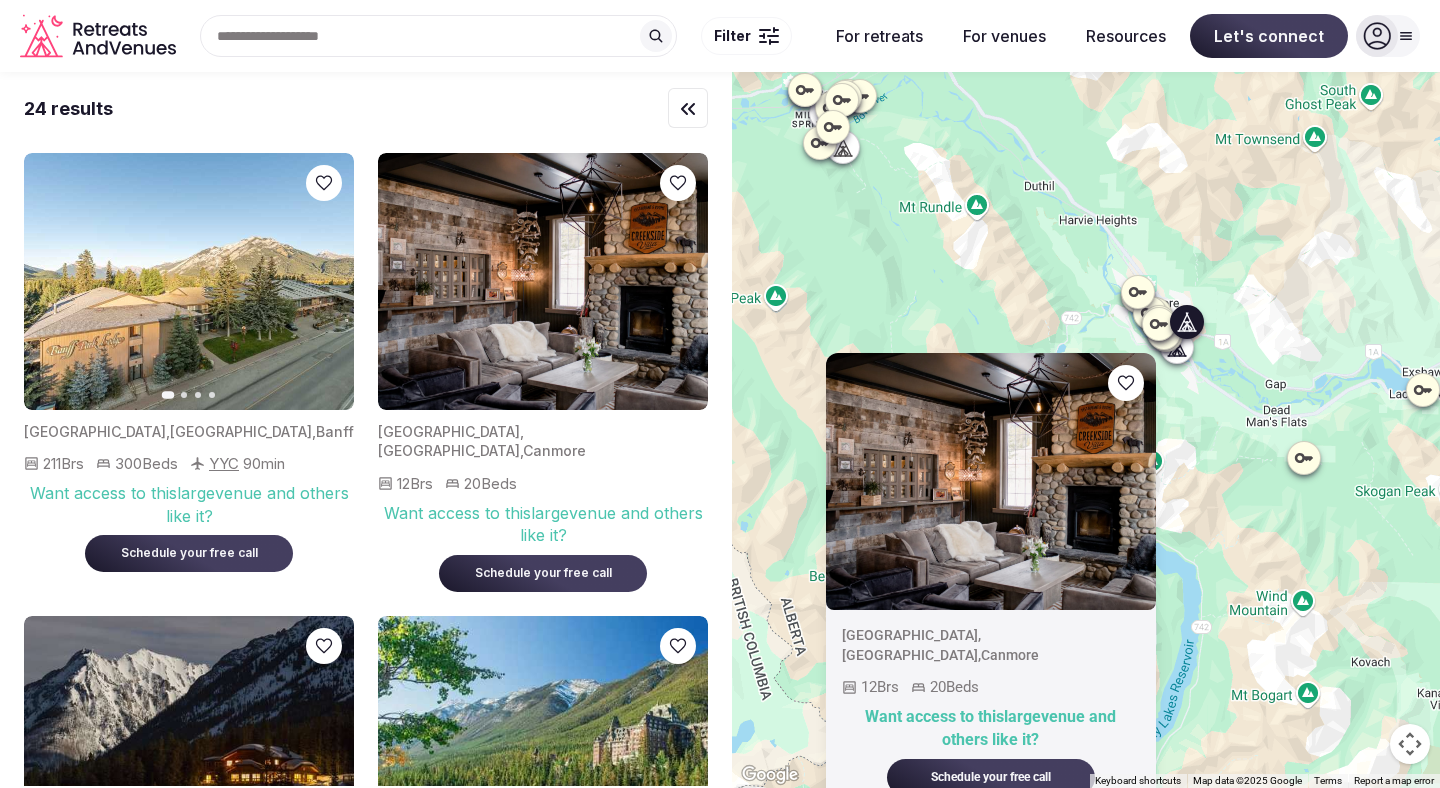 click at bounding box center [1177, 347] 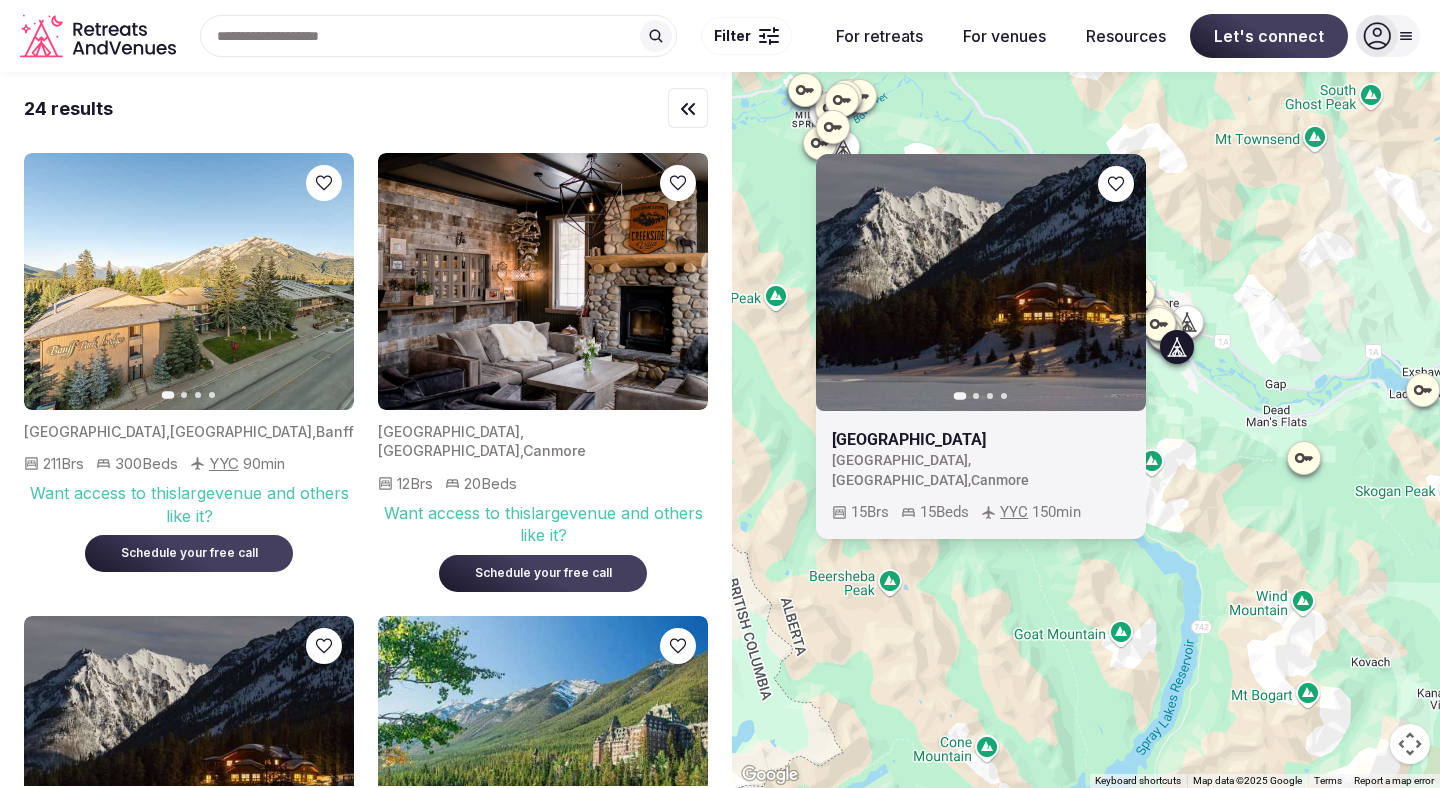 click on "To navigate, press the arrow keys. Previous slide Next slide [GEOGRAPHIC_DATA] [GEOGRAPHIC_DATA] ,  [GEOGRAPHIC_DATA] ,  [GEOGRAPHIC_DATA] 15  Brs 15  Beds YYC 150  min" at bounding box center (1086, 430) 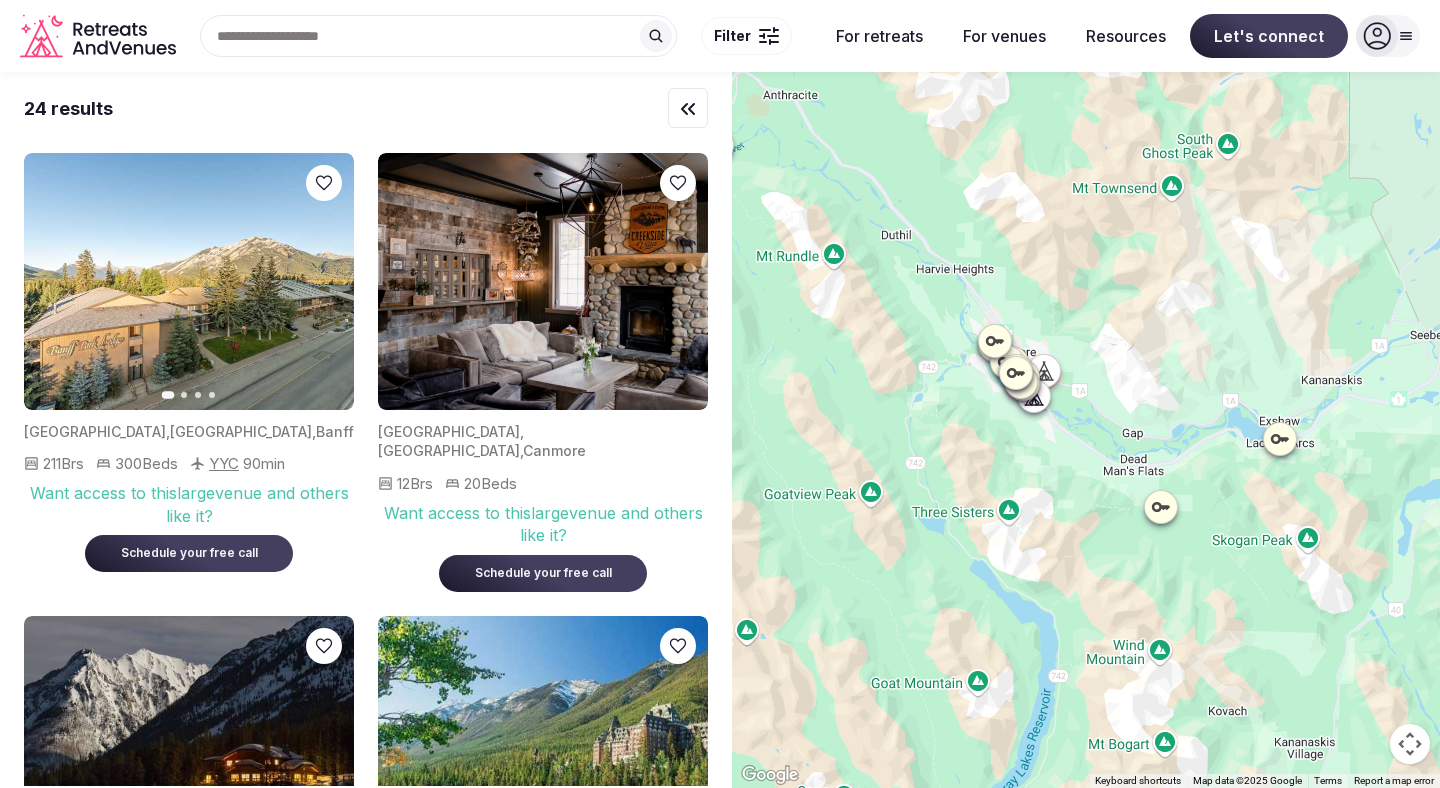 drag, startPoint x: 1221, startPoint y: 399, endPoint x: 1076, endPoint y: 448, distance: 153.05554 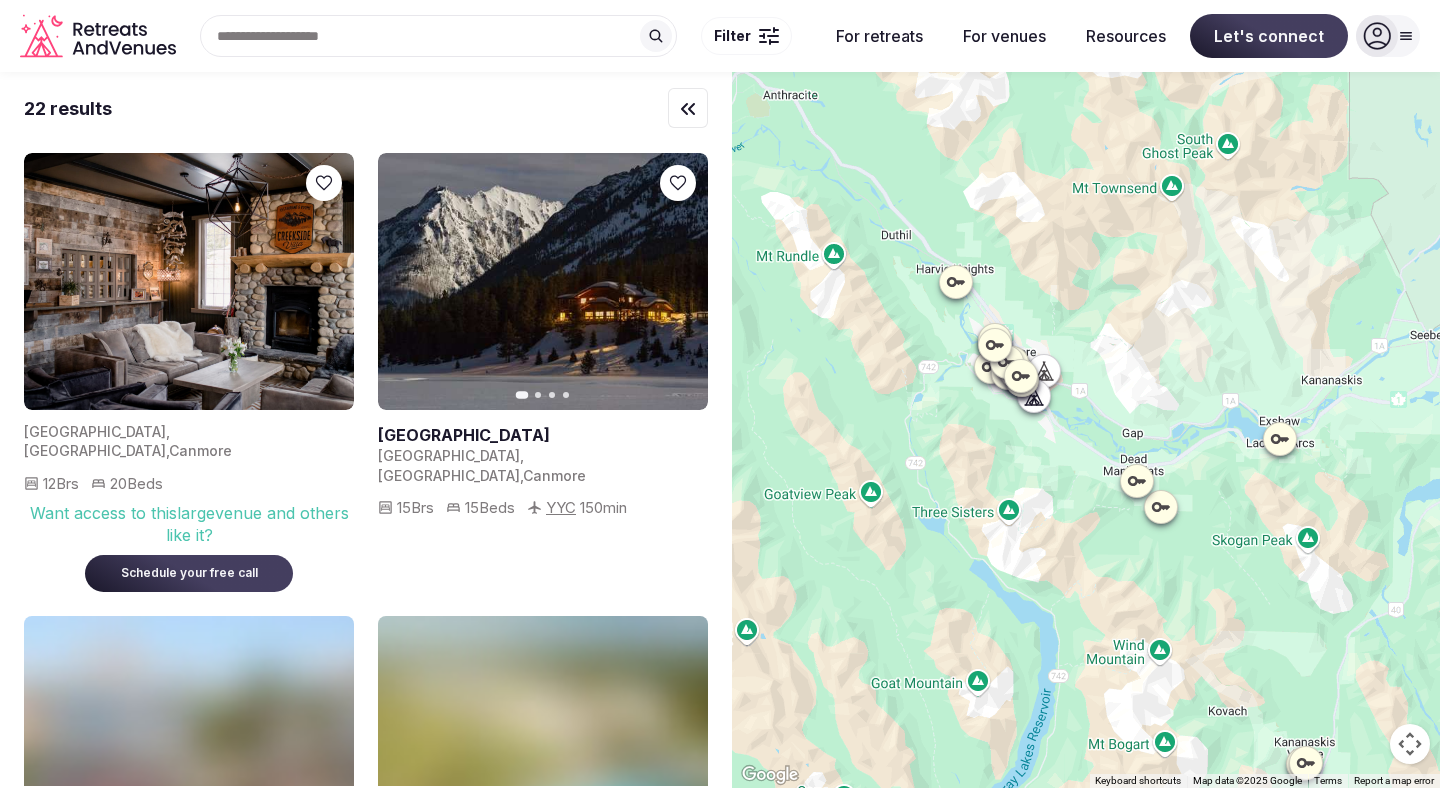 click at bounding box center (1007, 362) 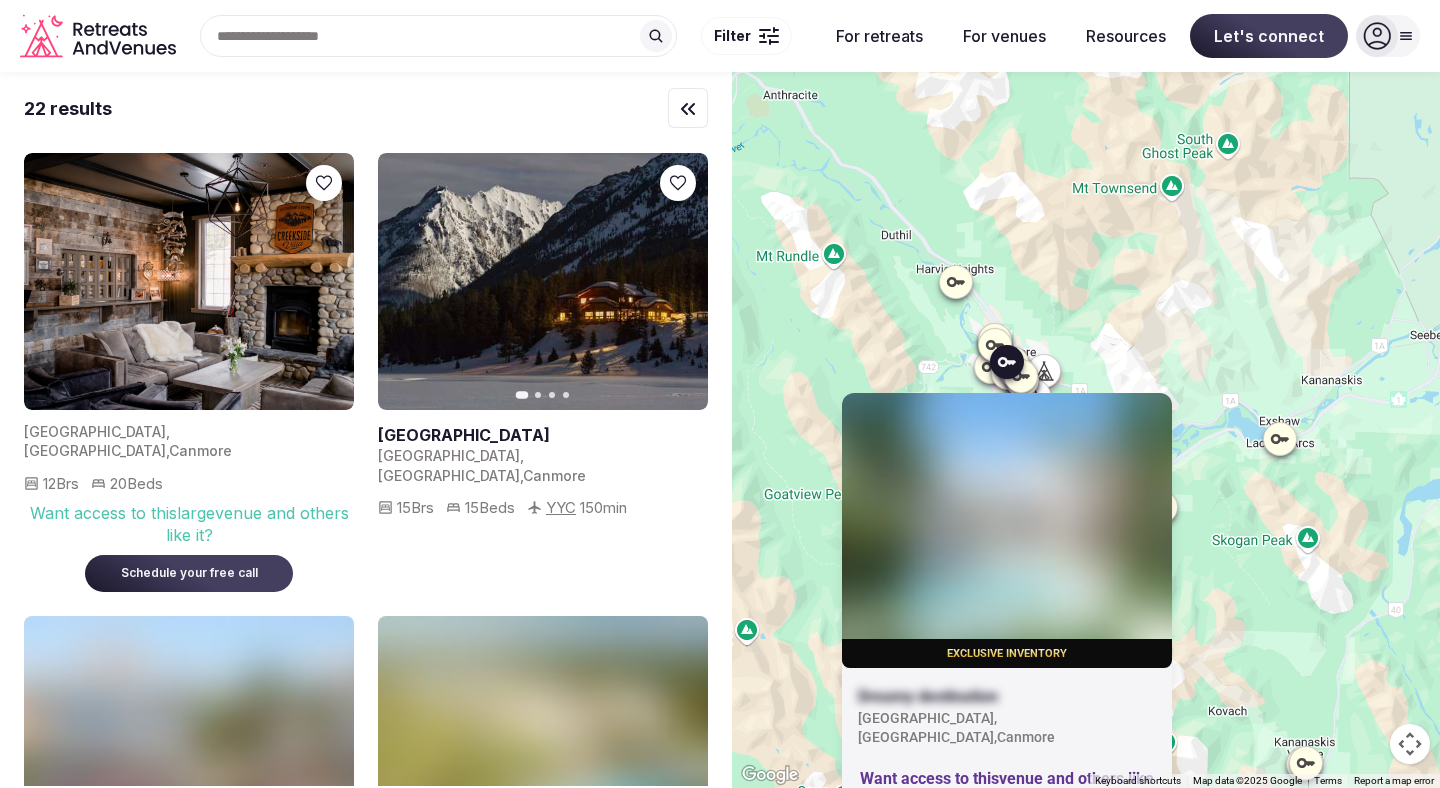 click at bounding box center [995, 345] 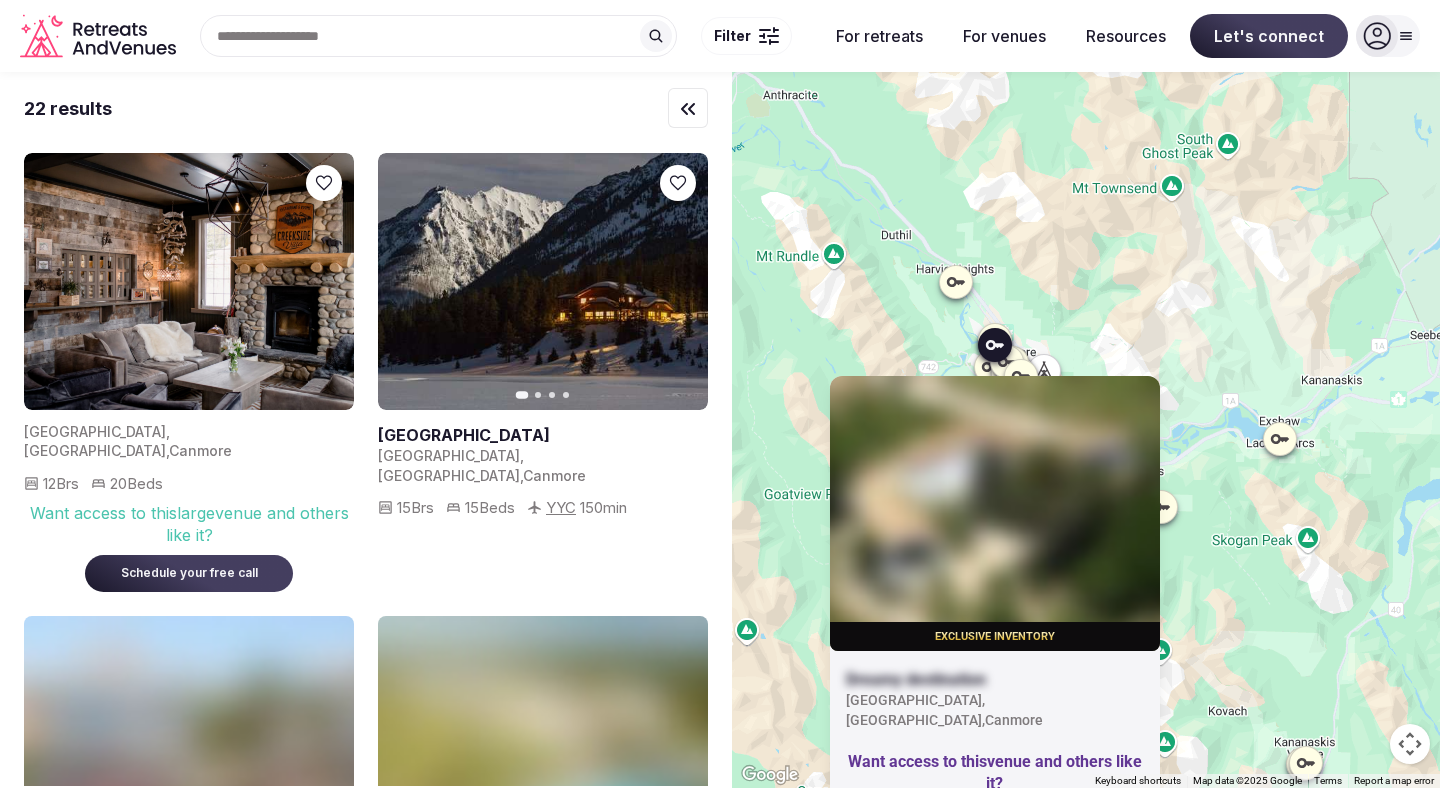 click on "To navigate, press the arrow keys. Exclusive inventory Dreamy destination [GEOGRAPHIC_DATA] ,  [GEOGRAPHIC_DATA] ,  [GEOGRAPHIC_DATA] Want access to this   venue and others like it? Schedule your free call" at bounding box center [1086, 430] 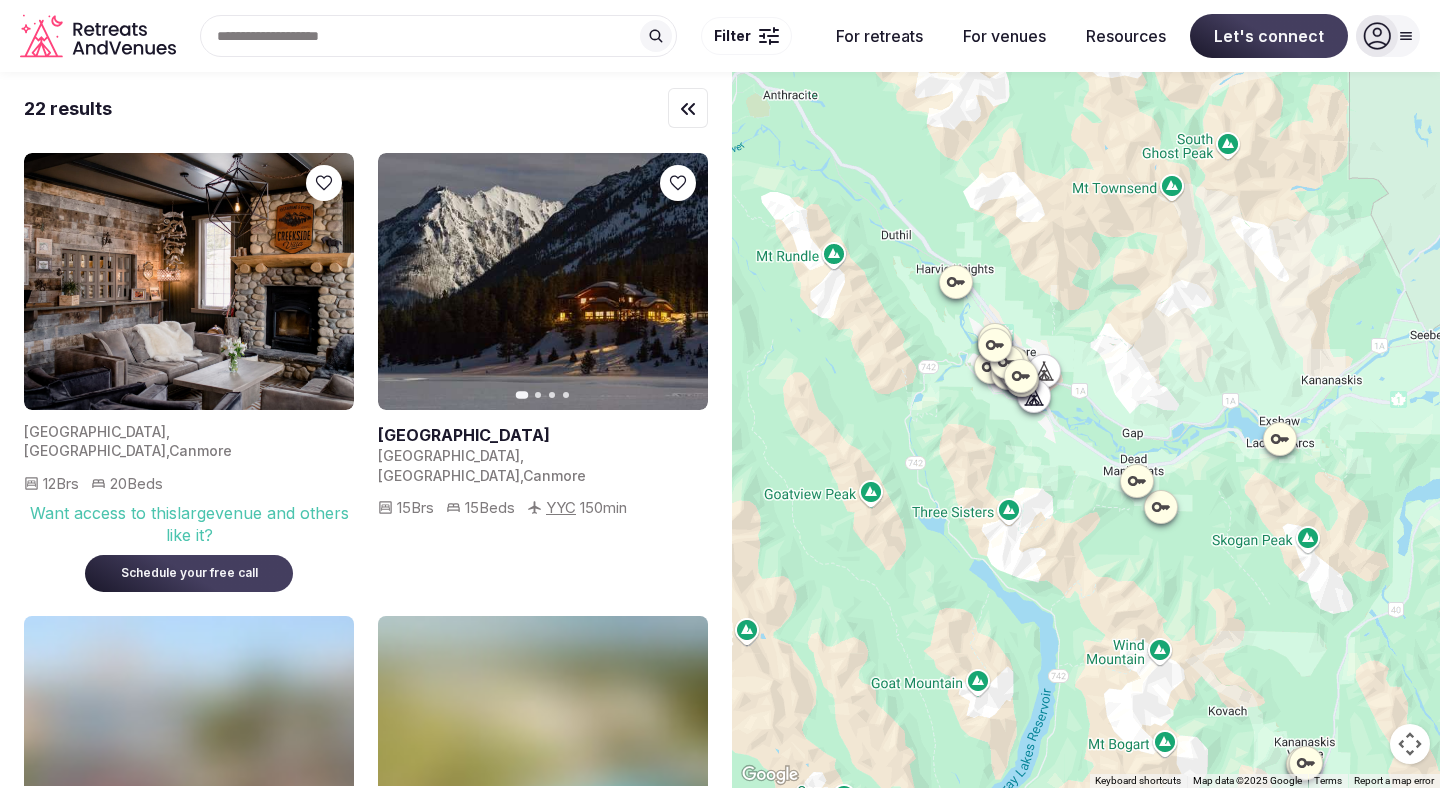 click 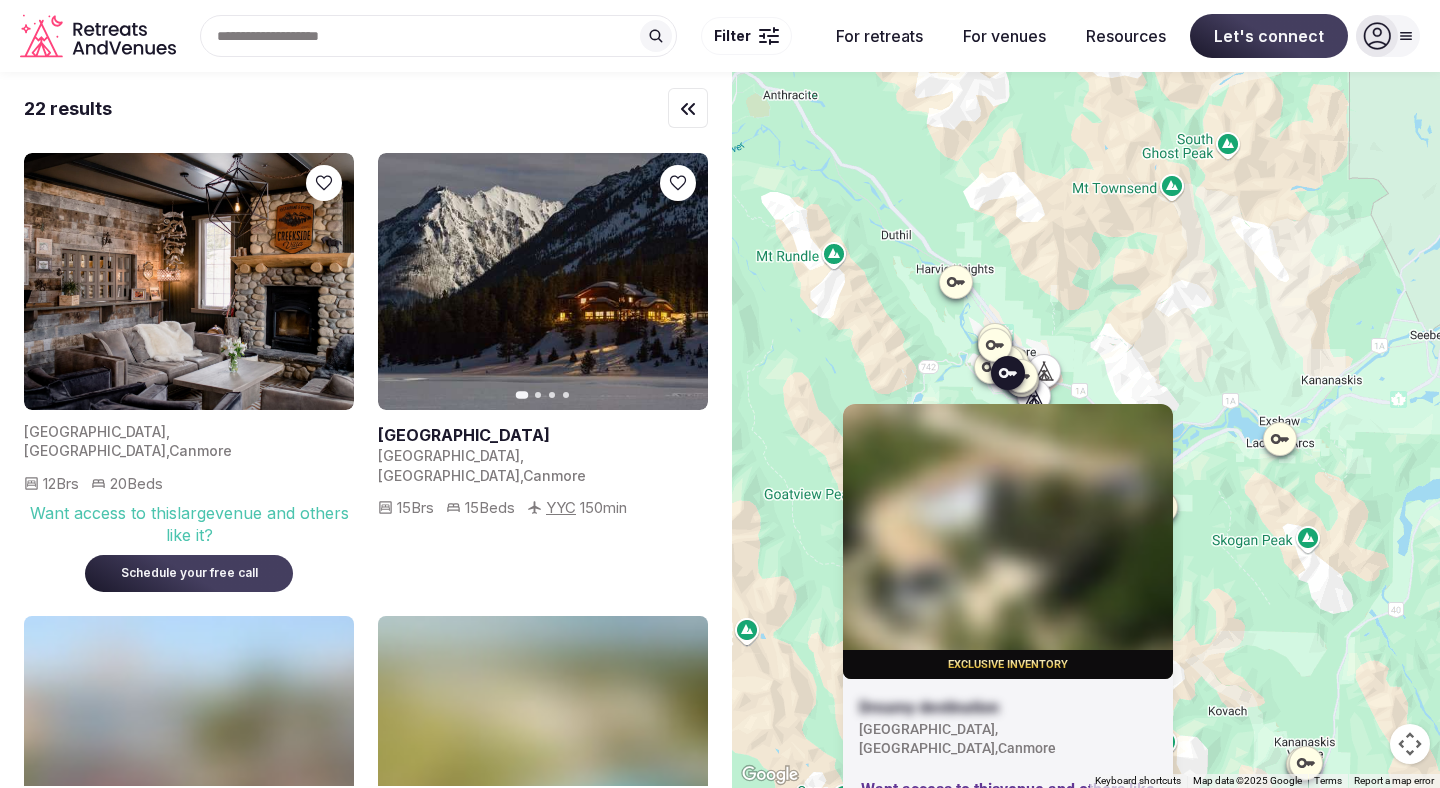click on "To navigate, press the arrow keys. Exclusive inventory Dreamy destination [GEOGRAPHIC_DATA] ,  [GEOGRAPHIC_DATA] ,  [GEOGRAPHIC_DATA] Want access to this   venue and others like it? Schedule your free call" at bounding box center (1086, 430) 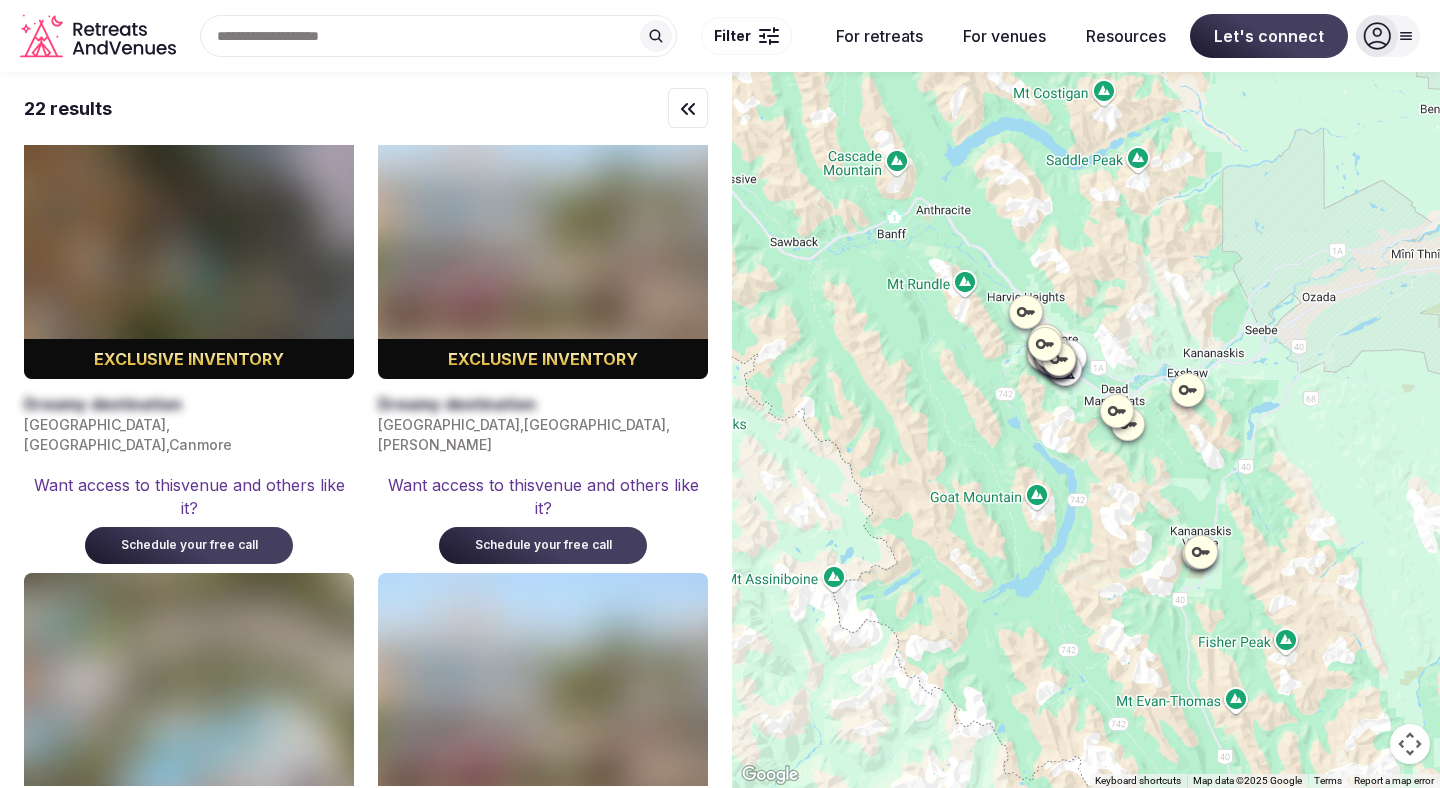 scroll, scrollTop: 0, scrollLeft: 0, axis: both 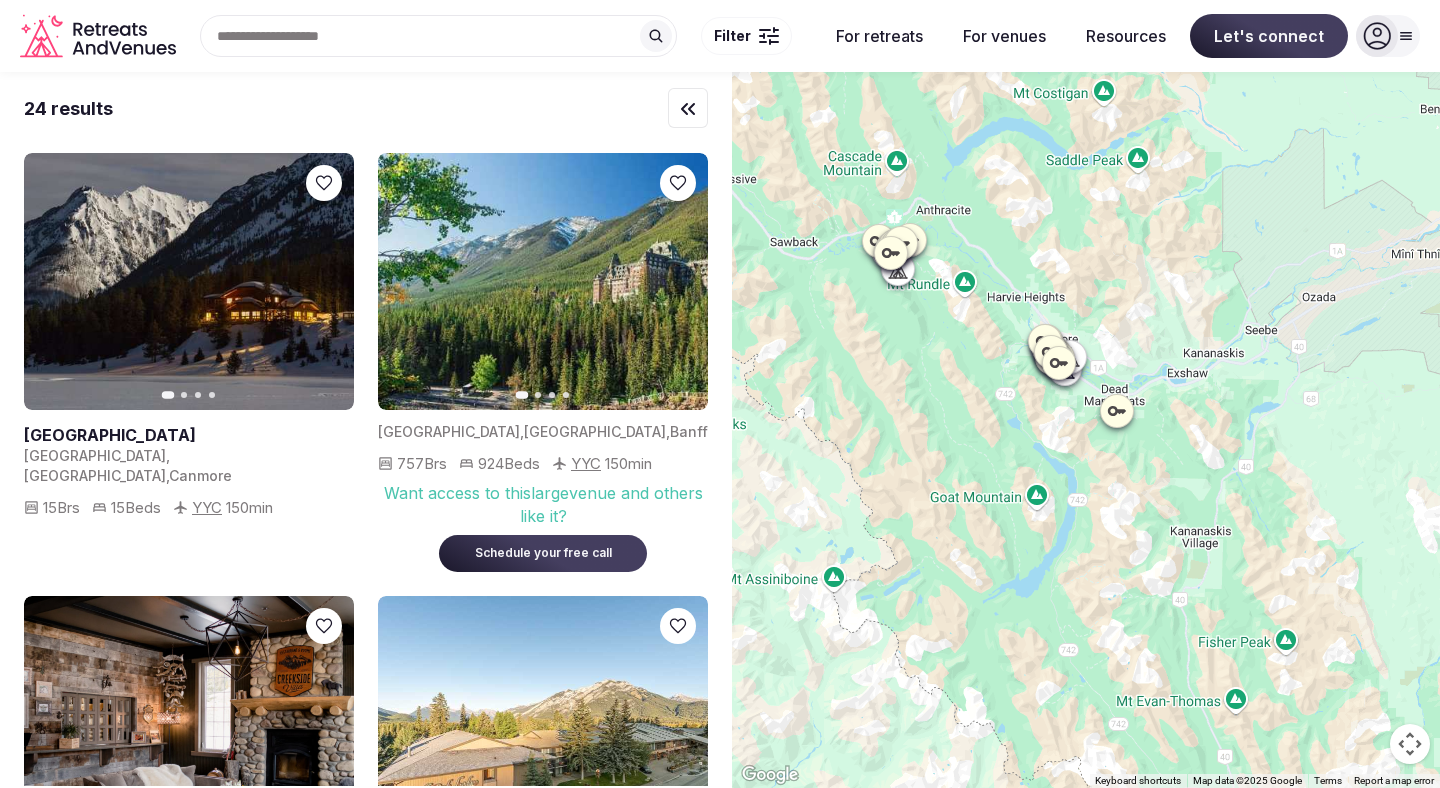 click at bounding box center (898, 269) 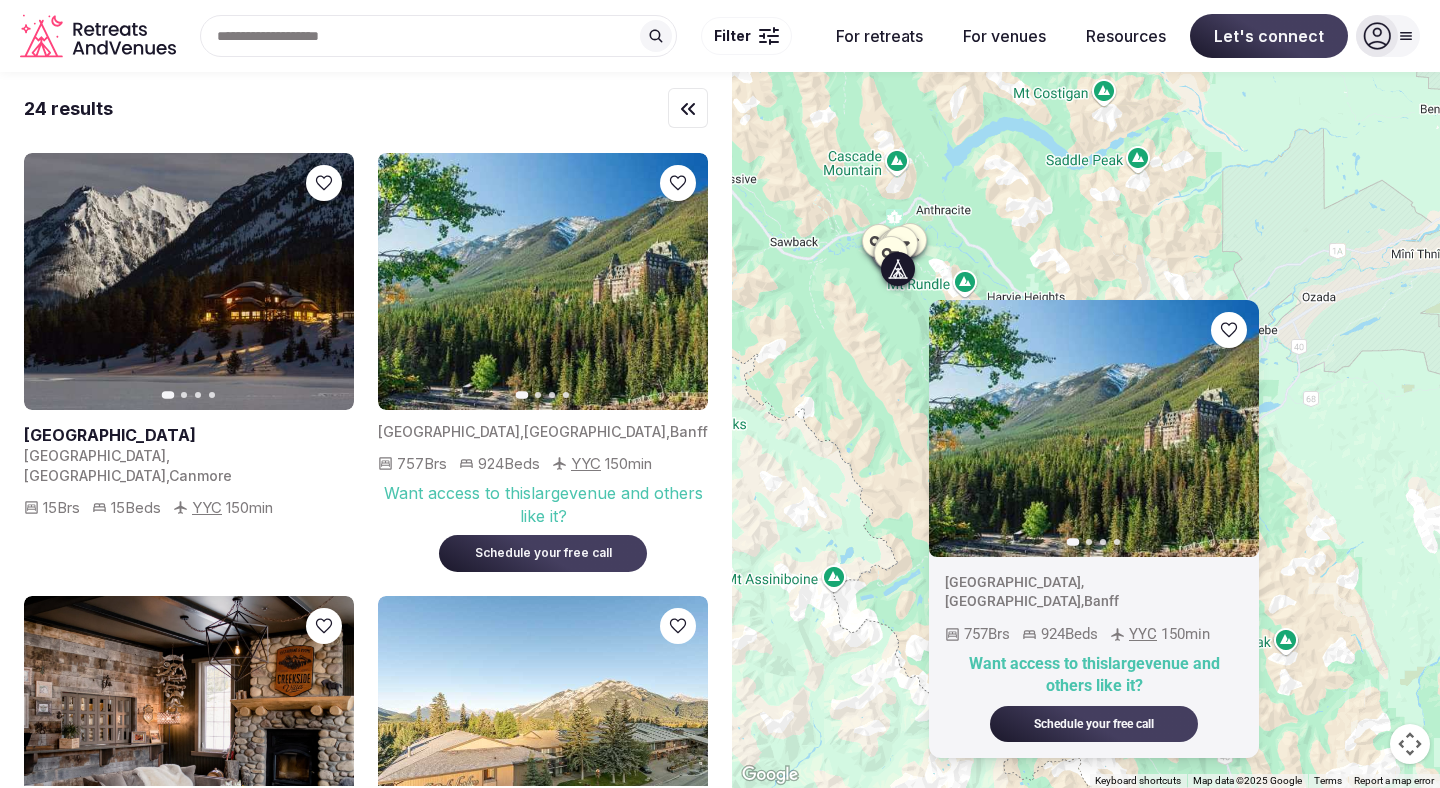 click on "Previous slide Next slide [GEOGRAPHIC_DATA] [GEOGRAPHIC_DATA] ,  [GEOGRAPHIC_DATA] ,  [GEOGRAPHIC_DATA] 15  Brs 15  Beds YYC 150  min" at bounding box center [189, 362] 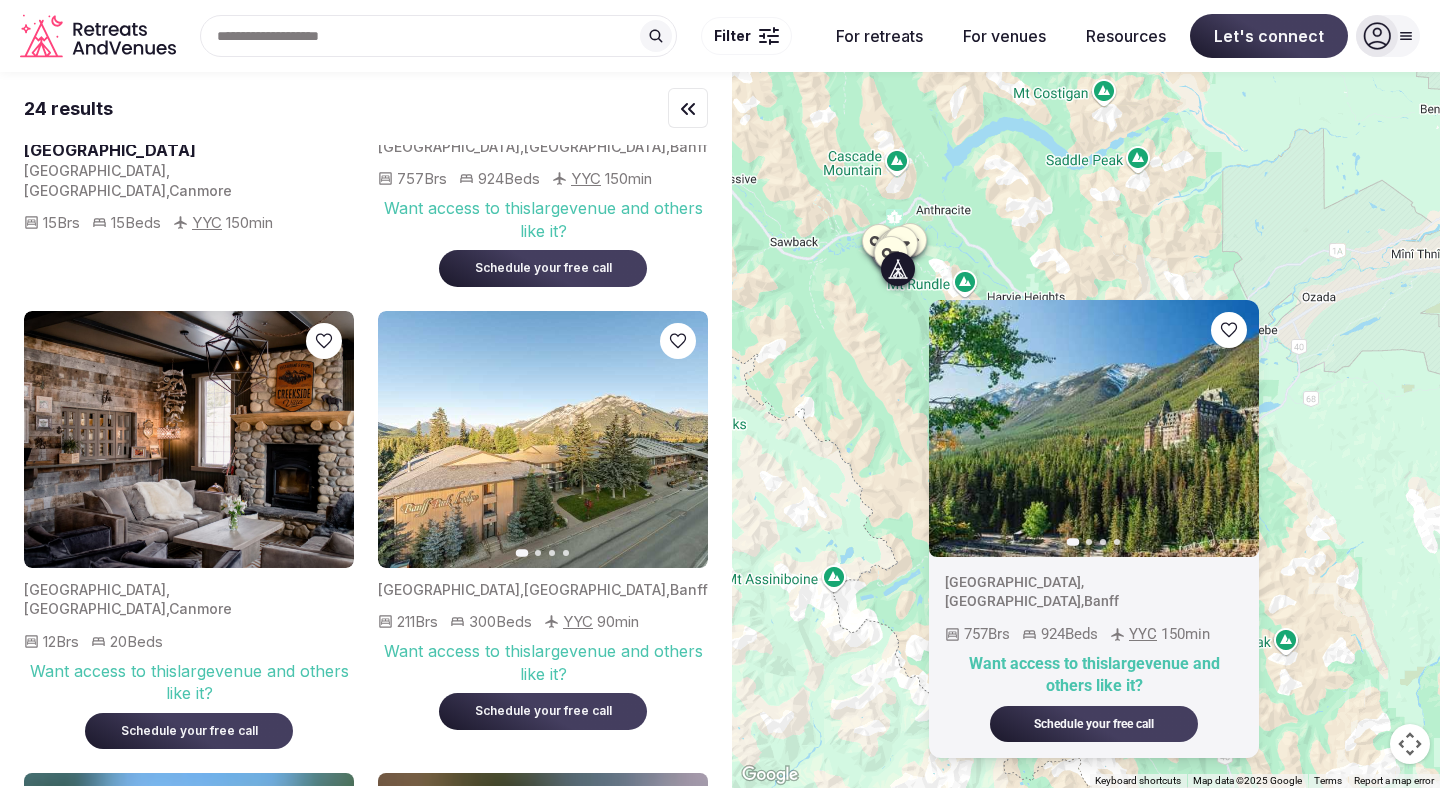 scroll, scrollTop: 305, scrollLeft: 0, axis: vertical 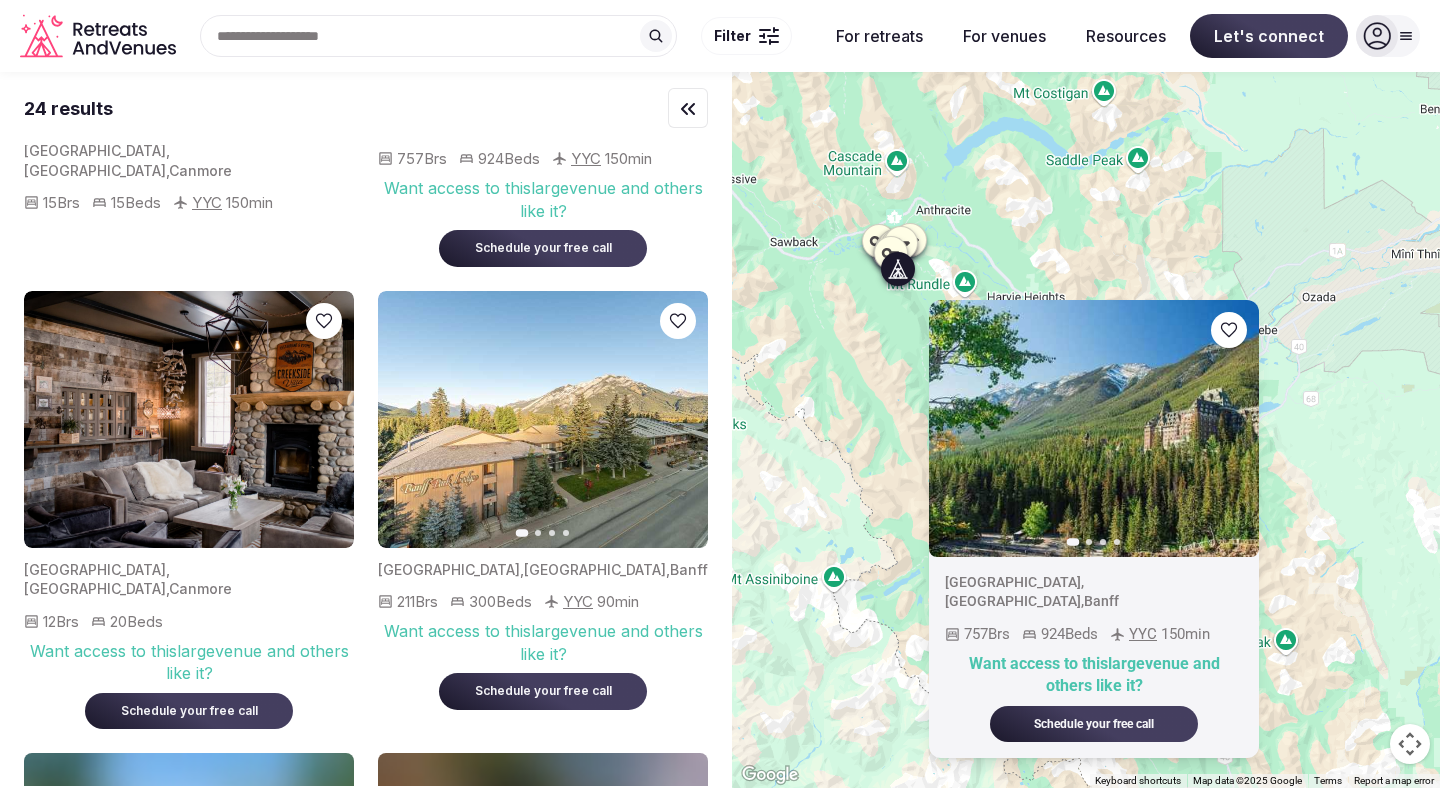 click on "Previous slide Next slide [GEOGRAPHIC_DATA] [GEOGRAPHIC_DATA] ,  [GEOGRAPHIC_DATA] ,  [GEOGRAPHIC_DATA] 15  Brs 15  Beds YYC 150  min Previous slide Next slide [GEOGRAPHIC_DATA] ,  [GEOGRAPHIC_DATA] 757  Brs 924  Beds YYC 150  min Want access to this  large  venue and others like it? Schedule your free call [GEOGRAPHIC_DATA] ,  [GEOGRAPHIC_DATA] ,  [GEOGRAPHIC_DATA] 12  Brs 20  Beds Want access to this  large  venue and others like it? Schedule your free call Previous slide Next slide [GEOGRAPHIC_DATA] ,  [GEOGRAPHIC_DATA] ,  Banff 211  Brs 300  Beds YYC 90  min Want access to this  large  venue and others like it? Schedule your free call Exclusive inventory Dreamy destination [GEOGRAPHIC_DATA] ,  [GEOGRAPHIC_DATA] ,  [GEOGRAPHIC_DATA] Want access to this   venue and others like it? Schedule your free call Exclusive inventory Dreamy destination [GEOGRAPHIC_DATA] ,  [GEOGRAPHIC_DATA] ,  [GEOGRAPHIC_DATA] Want access to this   venue and others like it? Schedule your free call Exclusive inventory Dreamy destination [GEOGRAPHIC_DATA] ,  [GEOGRAPHIC_DATA] ,  Banff Want access to this   venue and others like it? Schedule your free call Exclusive inventory Dreamy destination [GEOGRAPHIC_DATA] ,  ," at bounding box center [366, 2629] 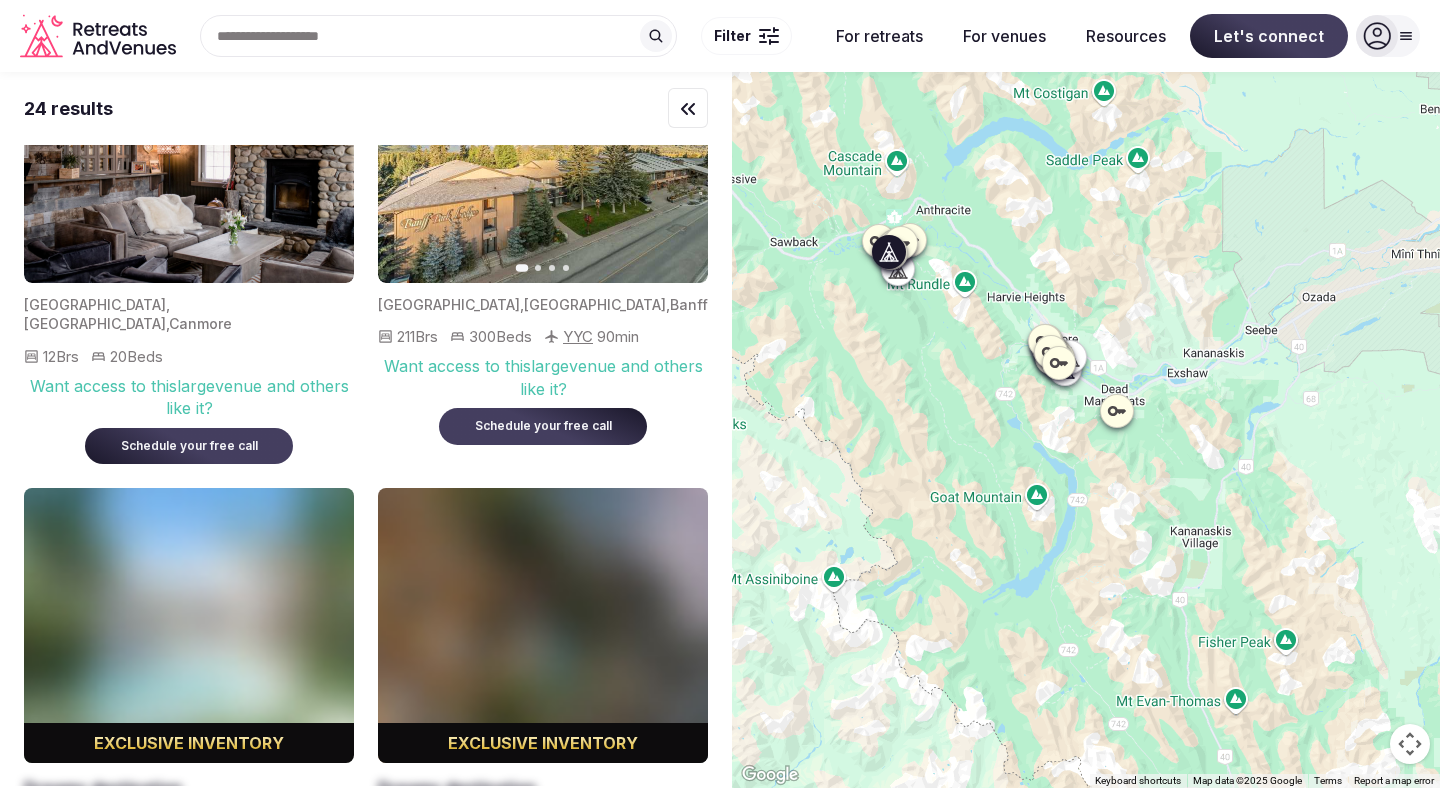 scroll, scrollTop: 491, scrollLeft: 0, axis: vertical 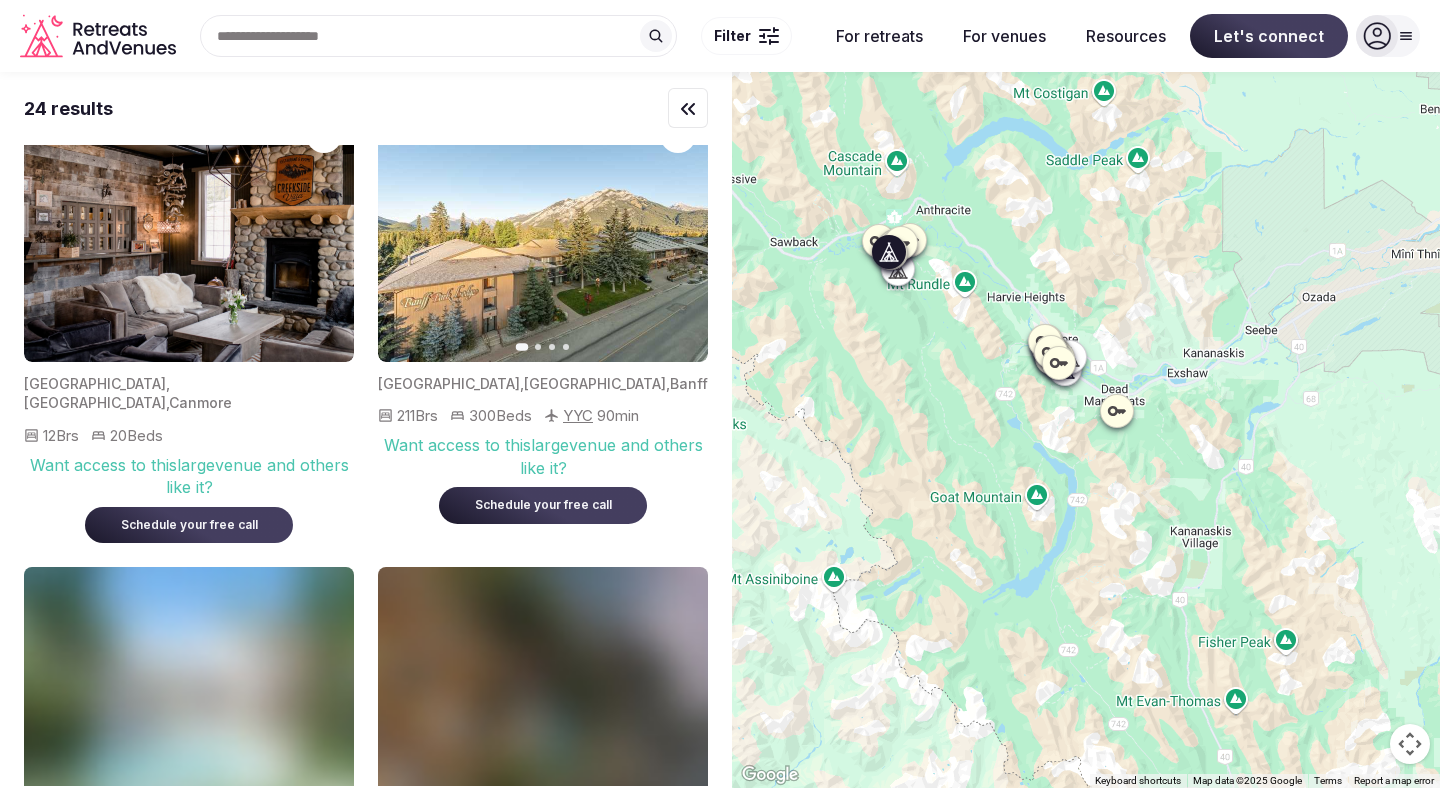 click at bounding box center (543, 233) 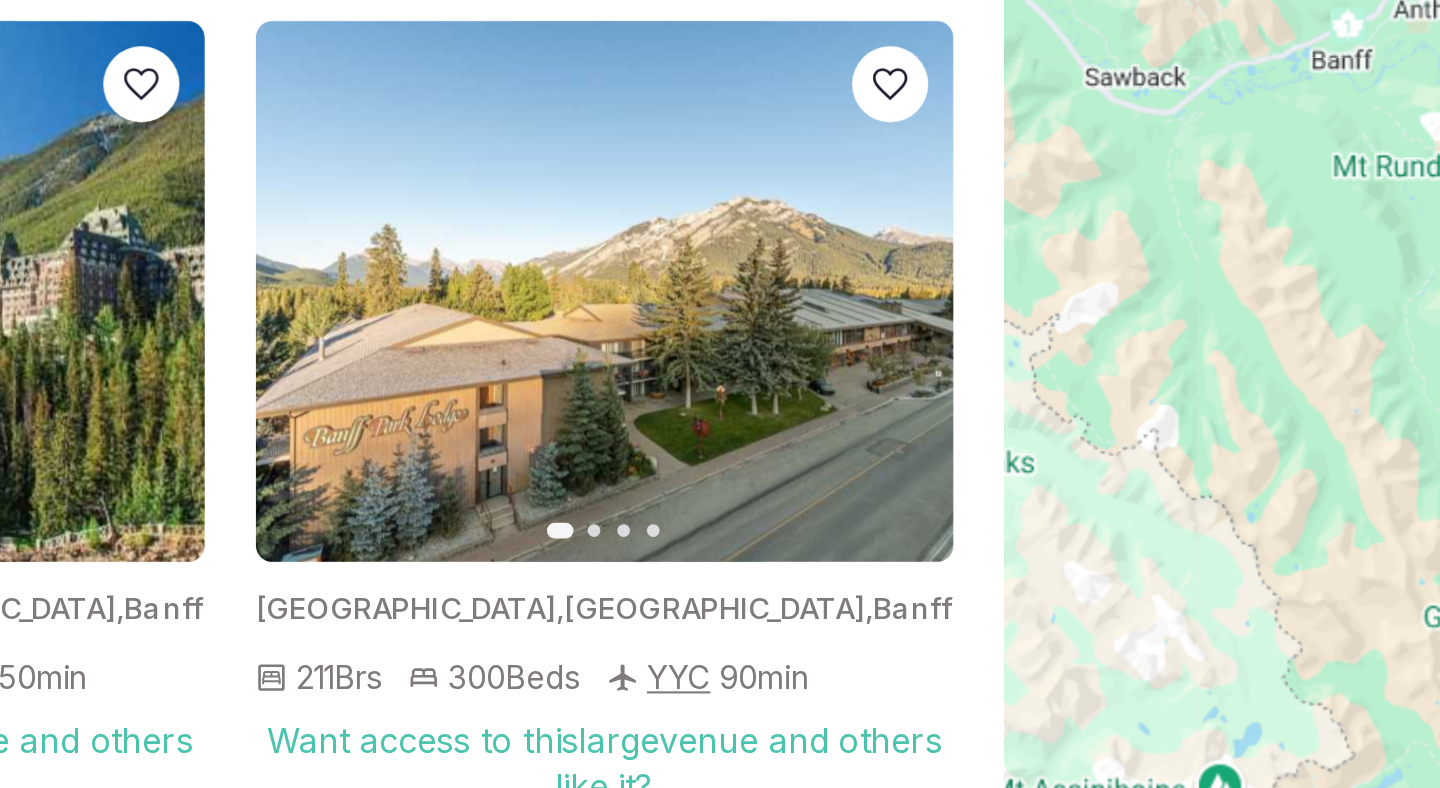 scroll, scrollTop: 406, scrollLeft: 0, axis: vertical 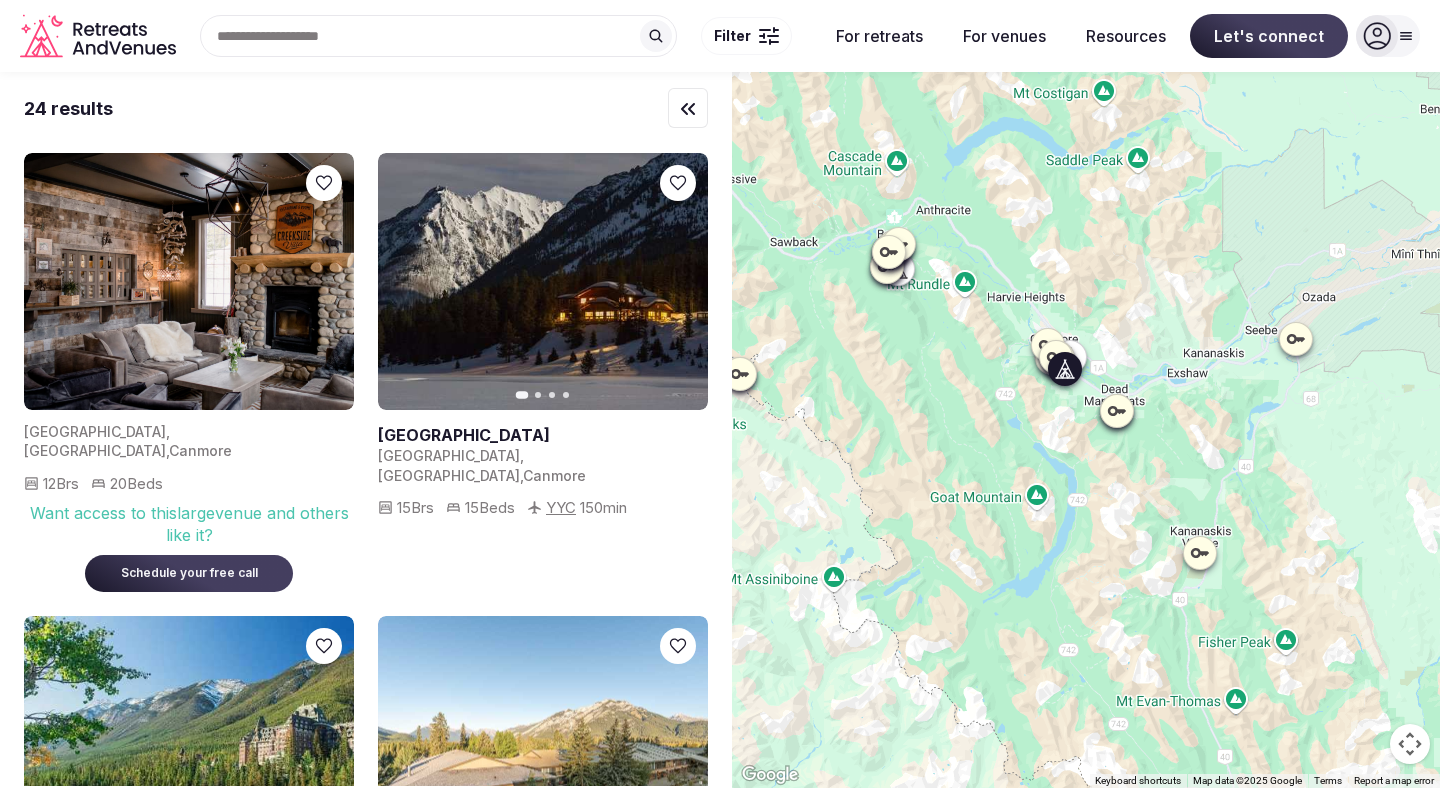 click 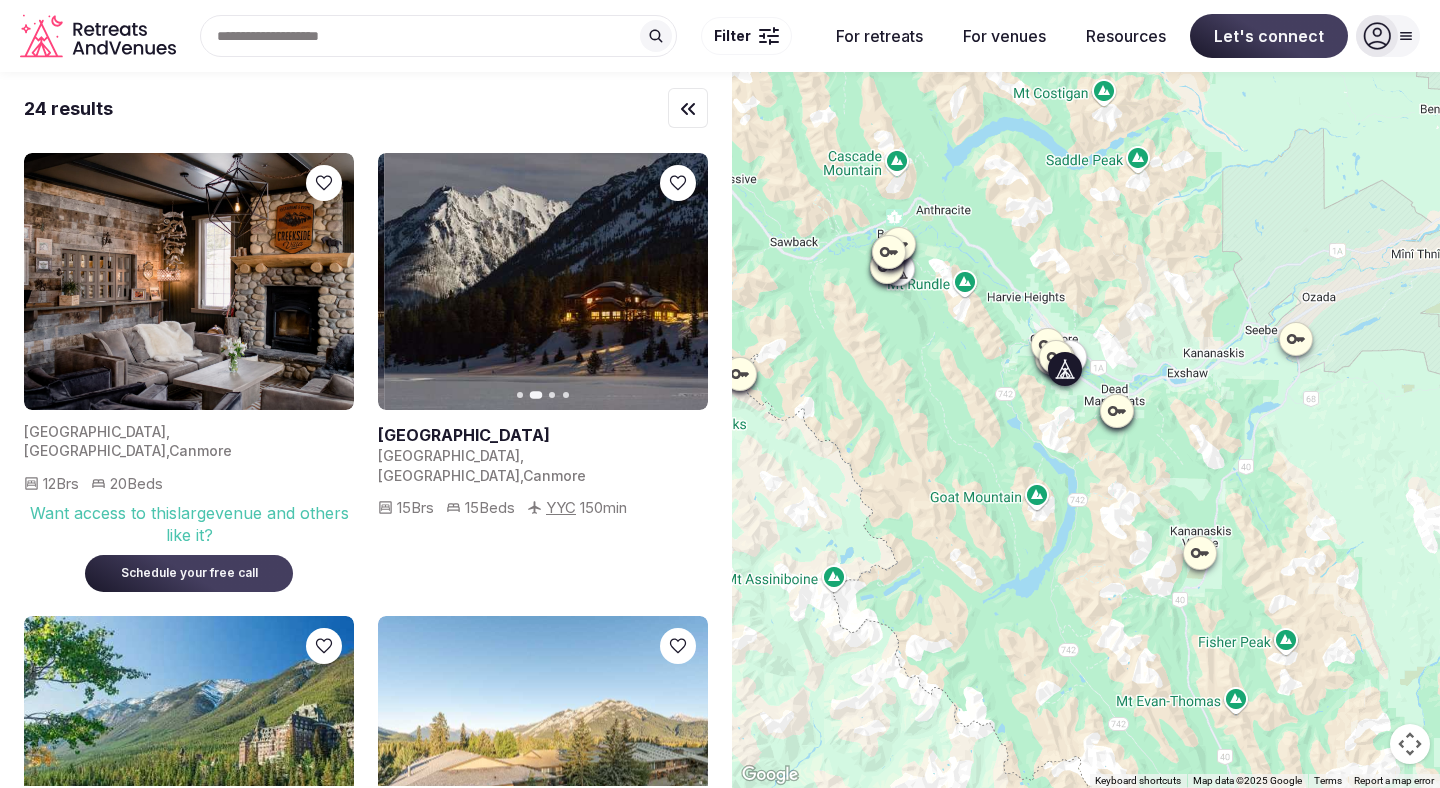 click 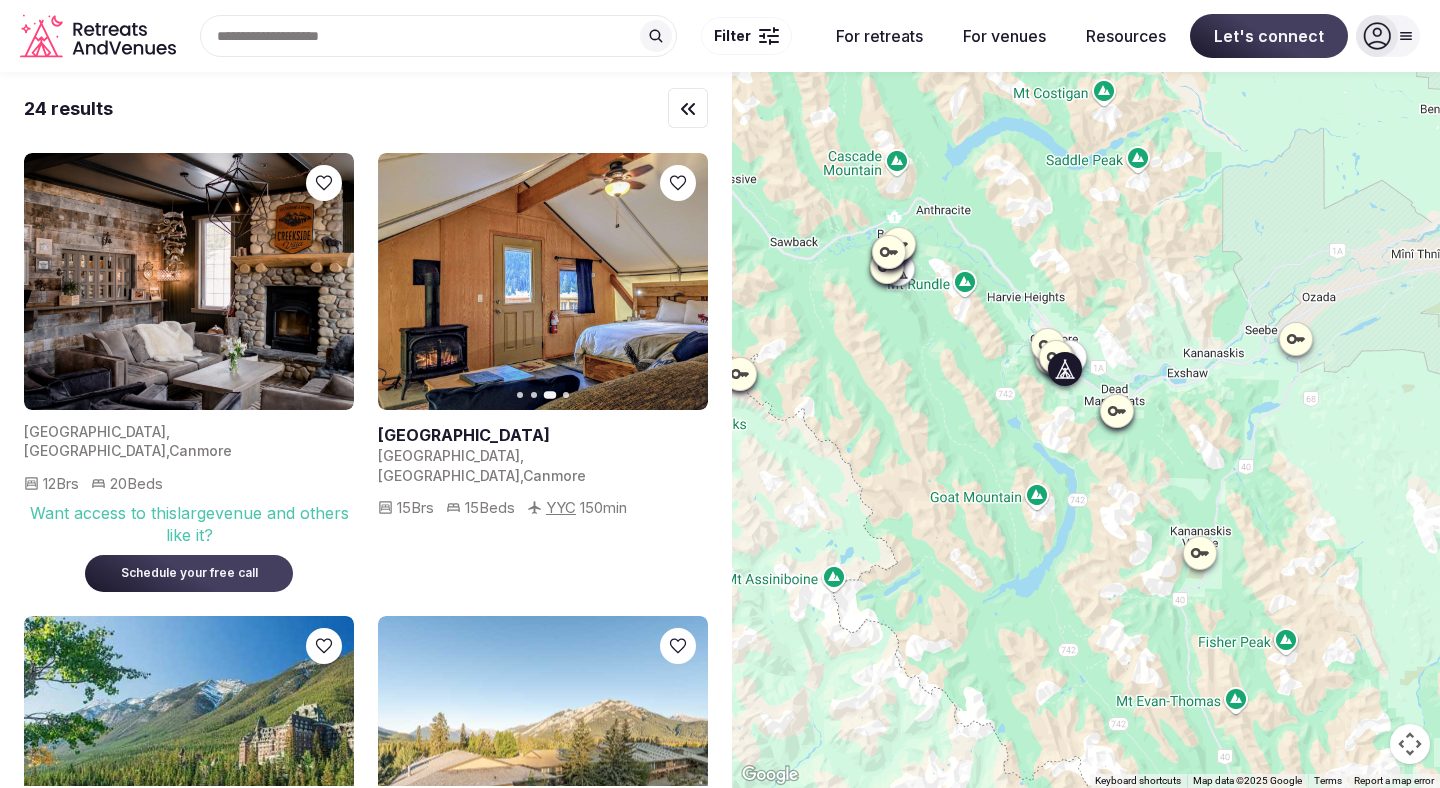 click 